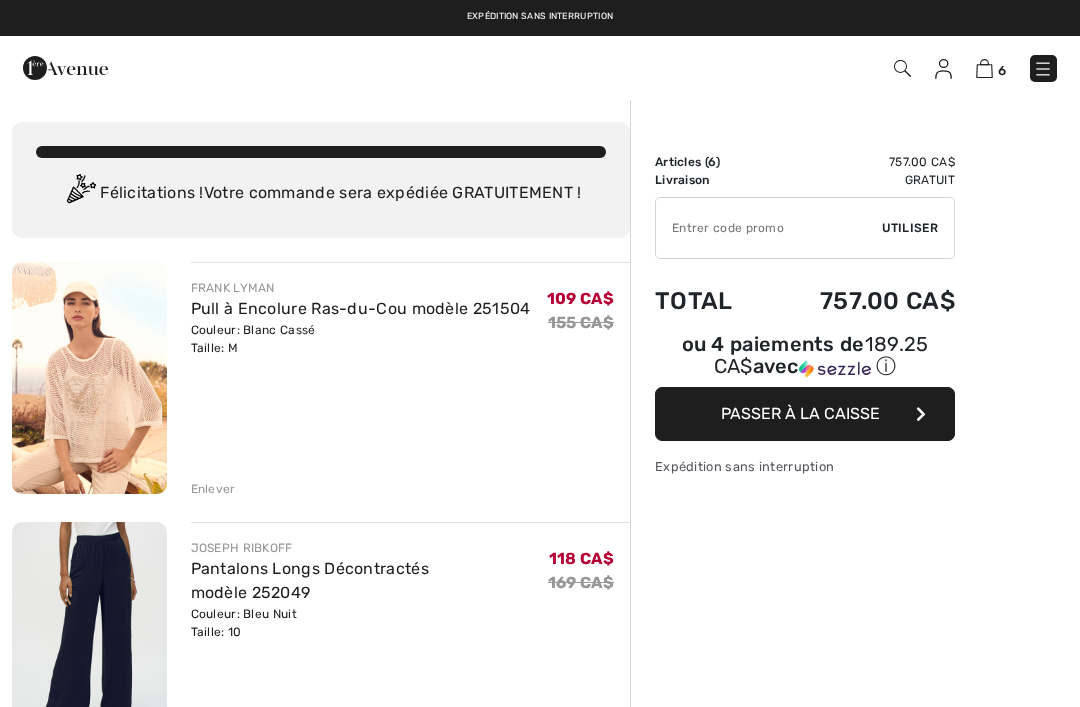 scroll, scrollTop: 0, scrollLeft: 0, axis: both 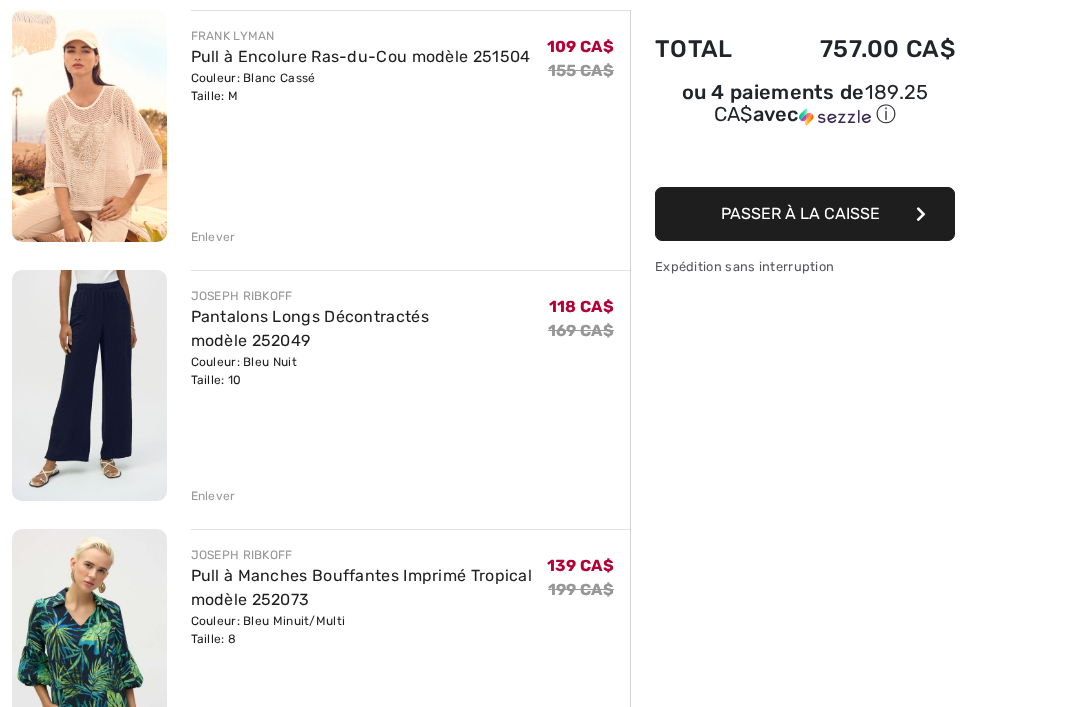 click at bounding box center [89, 385] 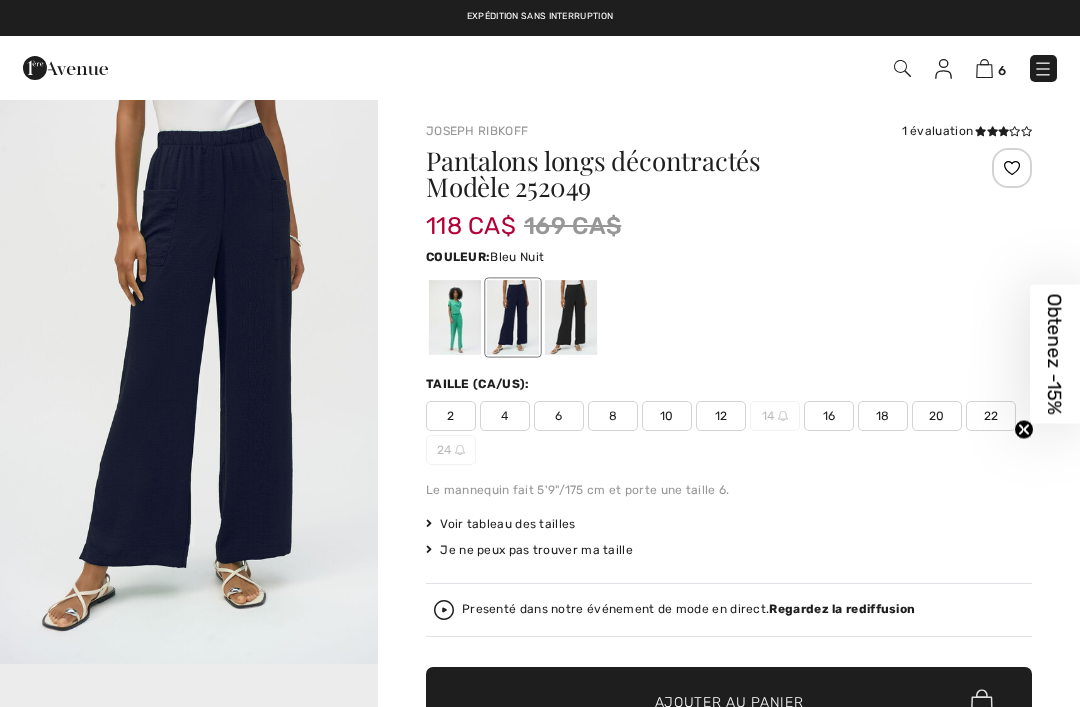 scroll, scrollTop: 0, scrollLeft: 0, axis: both 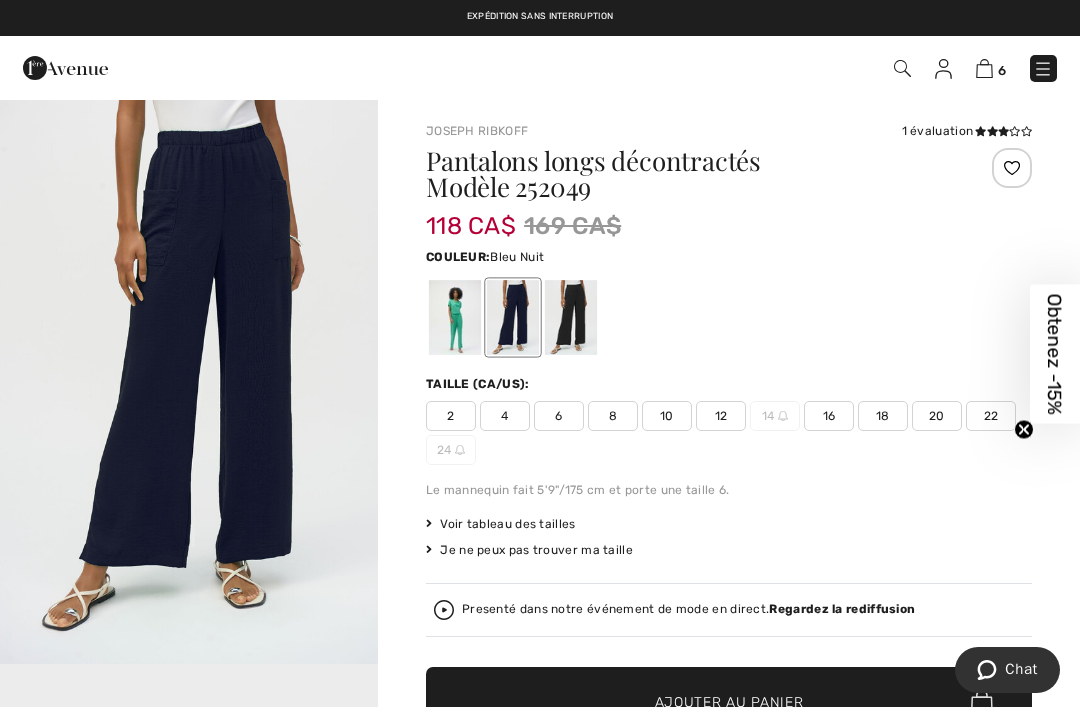 click at bounding box center [1043, 69] 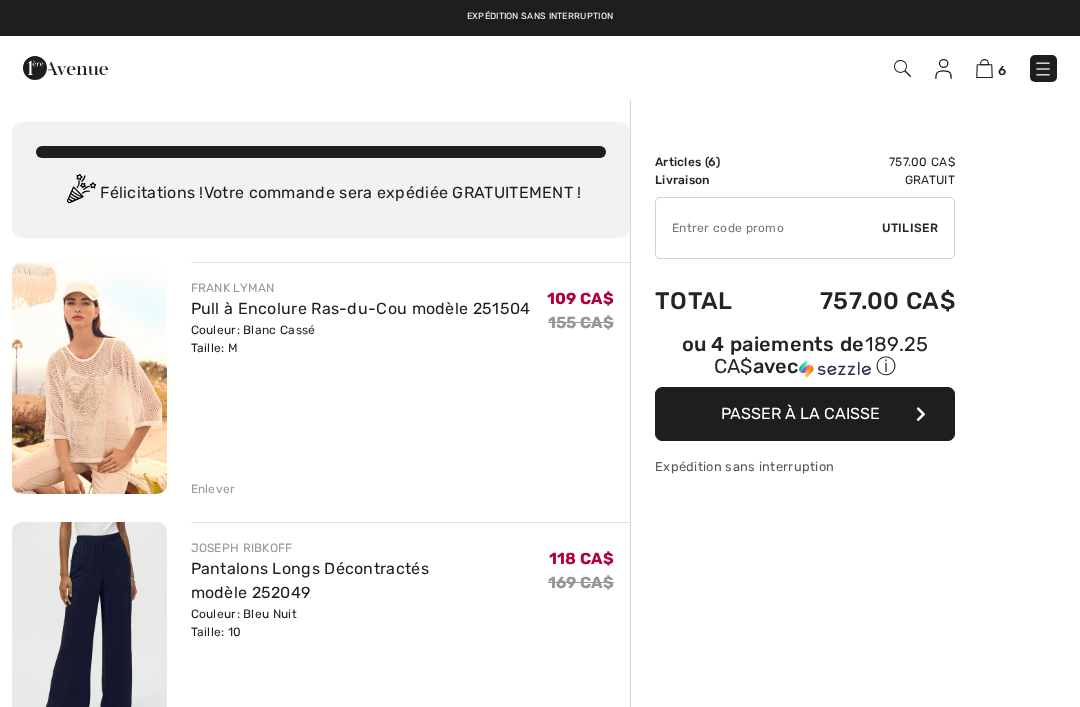 scroll, scrollTop: 0, scrollLeft: 0, axis: both 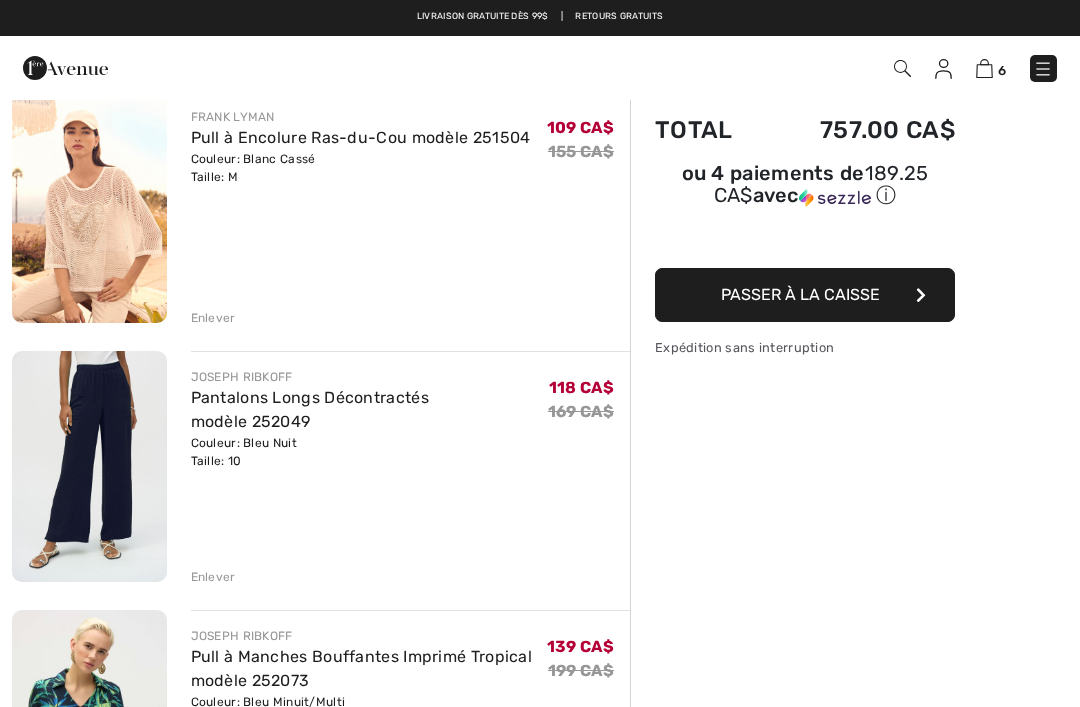 click on "Enlever" at bounding box center (213, 577) 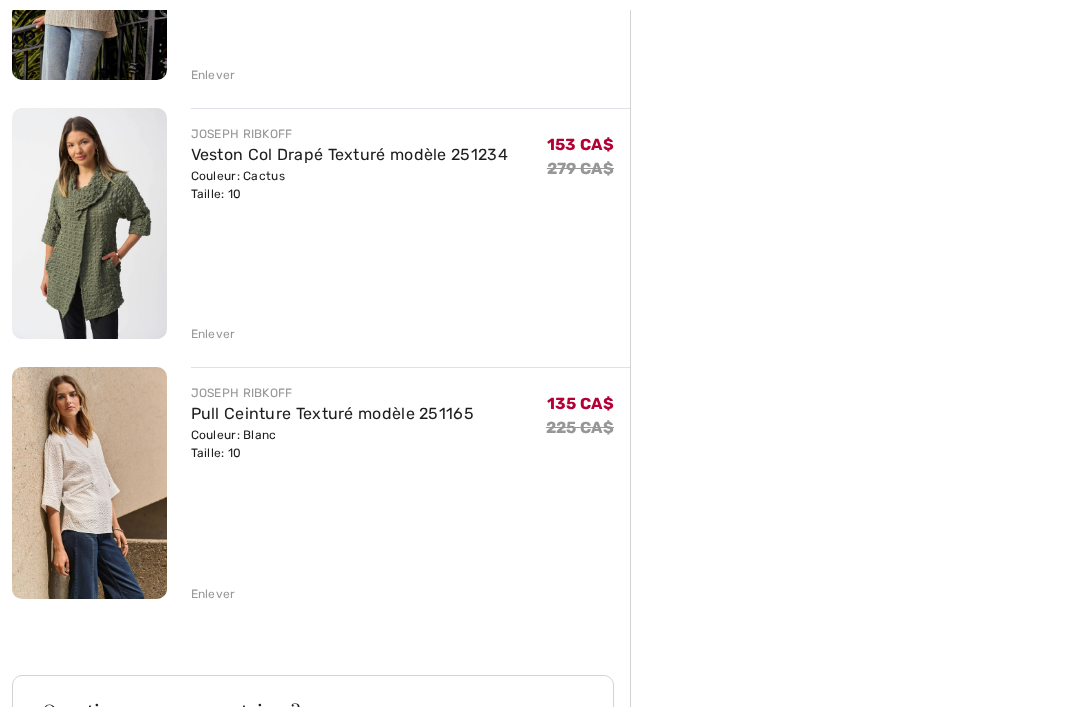 scroll, scrollTop: 937, scrollLeft: 0, axis: vertical 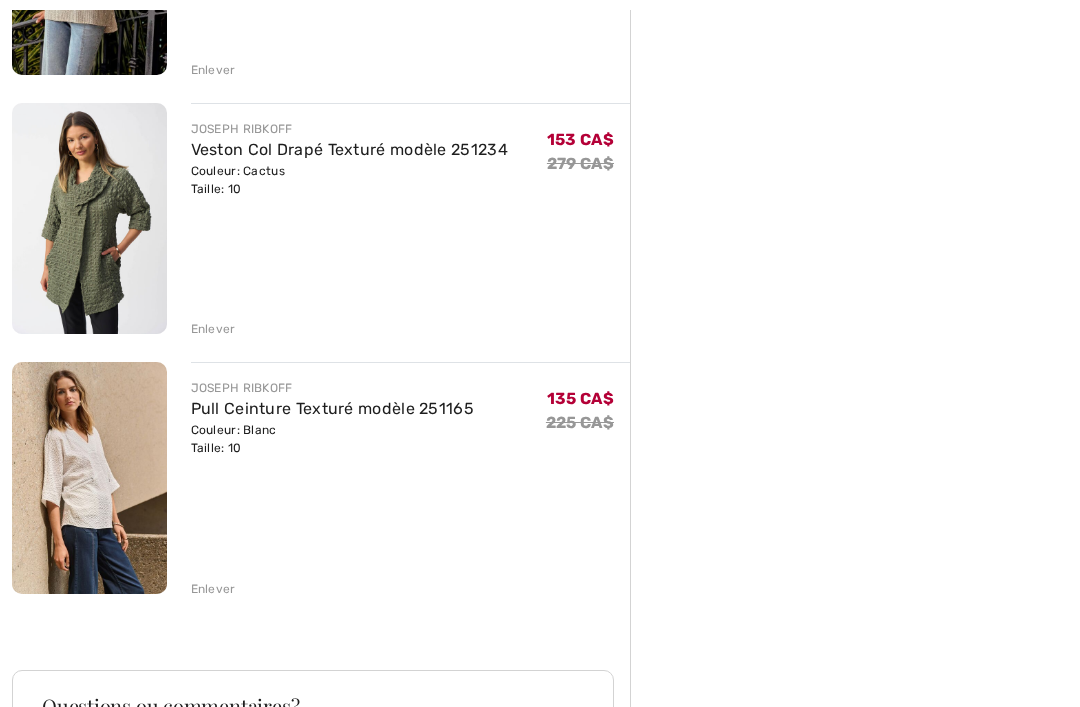 click on "Enlever" at bounding box center [213, 590] 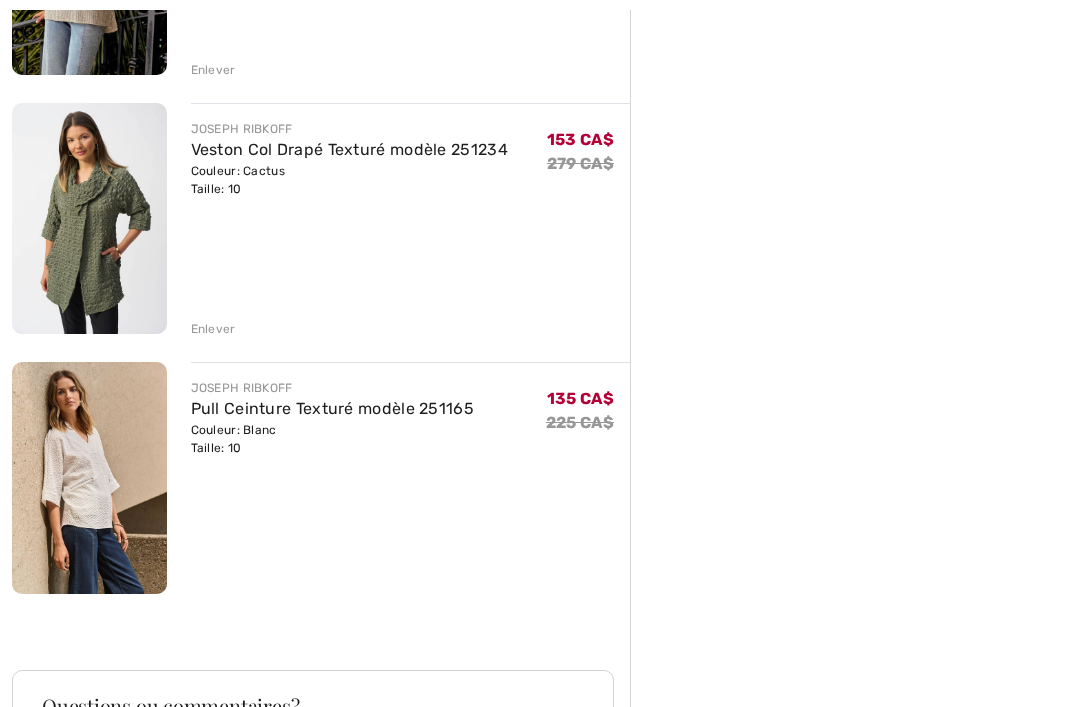 scroll, scrollTop: 938, scrollLeft: 0, axis: vertical 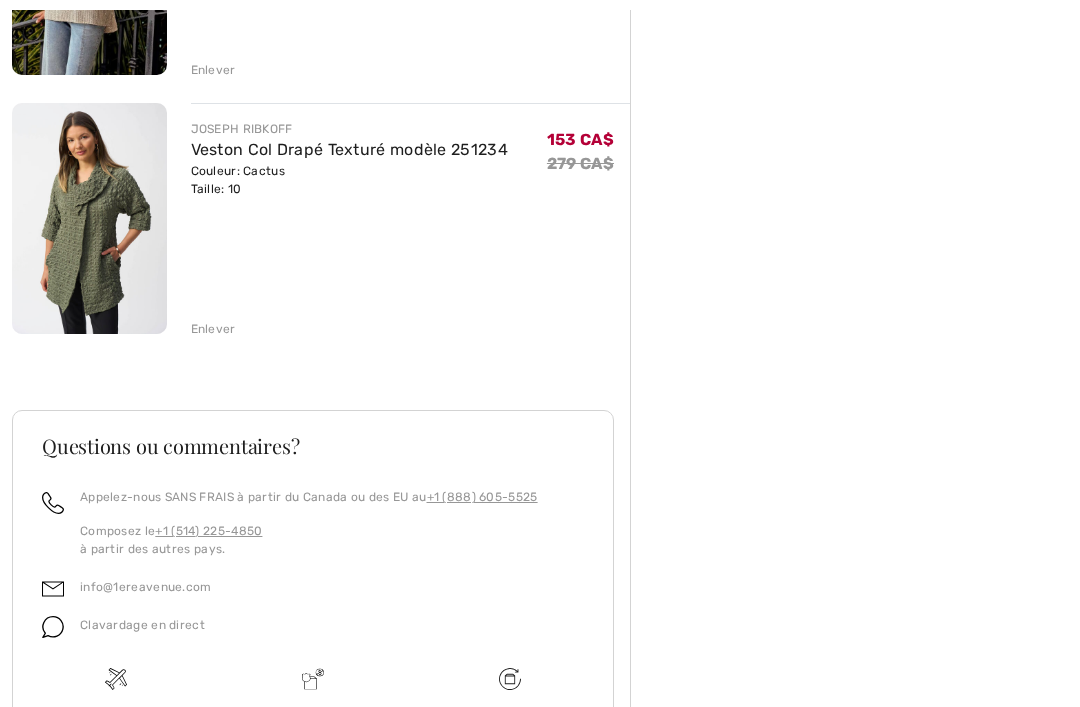 click on "Sommaire			 Description
Articles ( 4 )
504.00 CA$
Code promo 0.00 CA$
Livraison
Gratuit
Tax1 0.00 CA$
Tax2 0.00 CA$
Taxes & Droits de douane 0.00 CA$
✔
Utiliser
Enlever
Total
504.00 CA$
ou 4 paiements de  126.00 CA$  avec    ⓘ
Passer à la caisse
Expédition sans interruption" at bounding box center [855, 23] 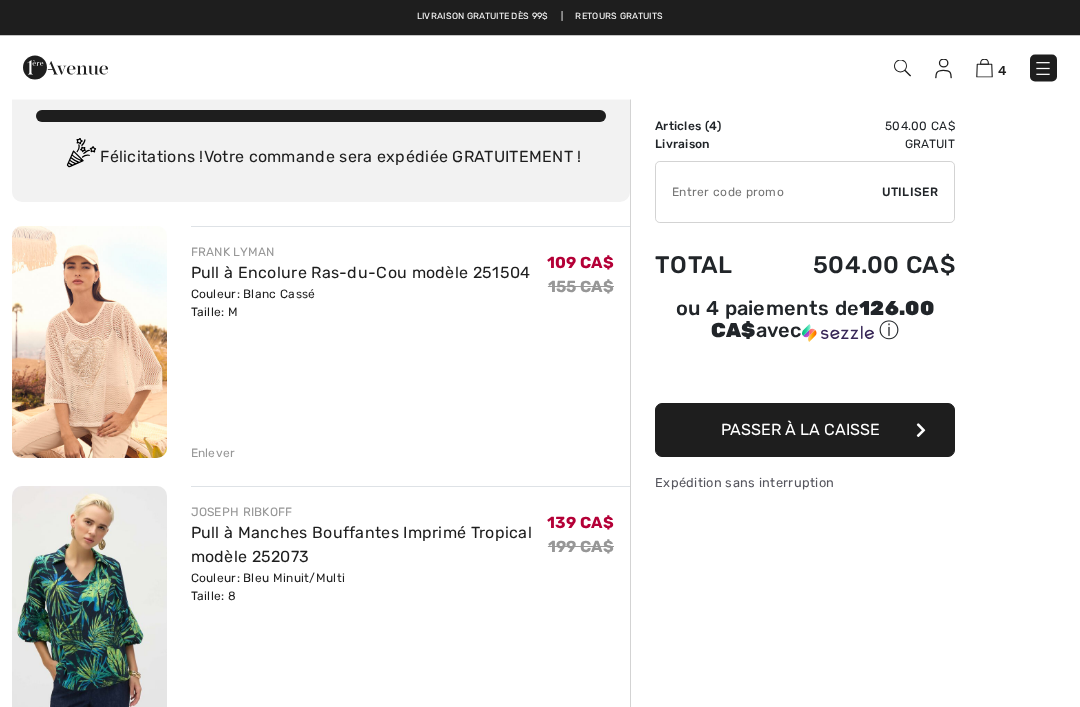 scroll, scrollTop: 36, scrollLeft: 0, axis: vertical 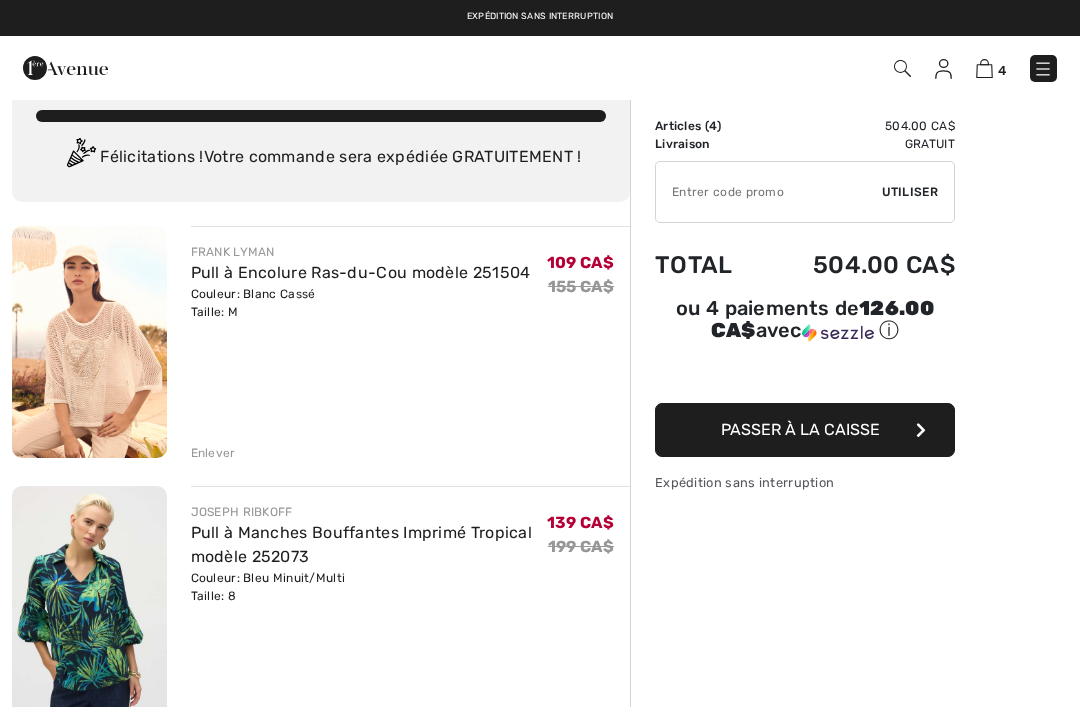 click at bounding box center [89, 342] 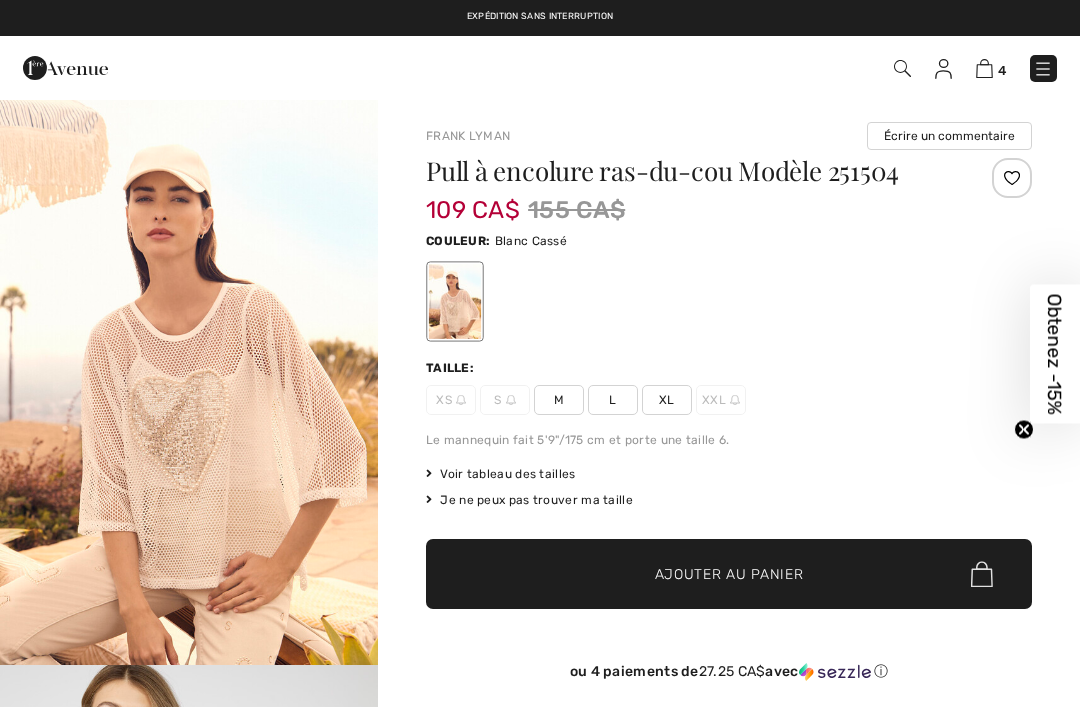 scroll, scrollTop: 0, scrollLeft: 0, axis: both 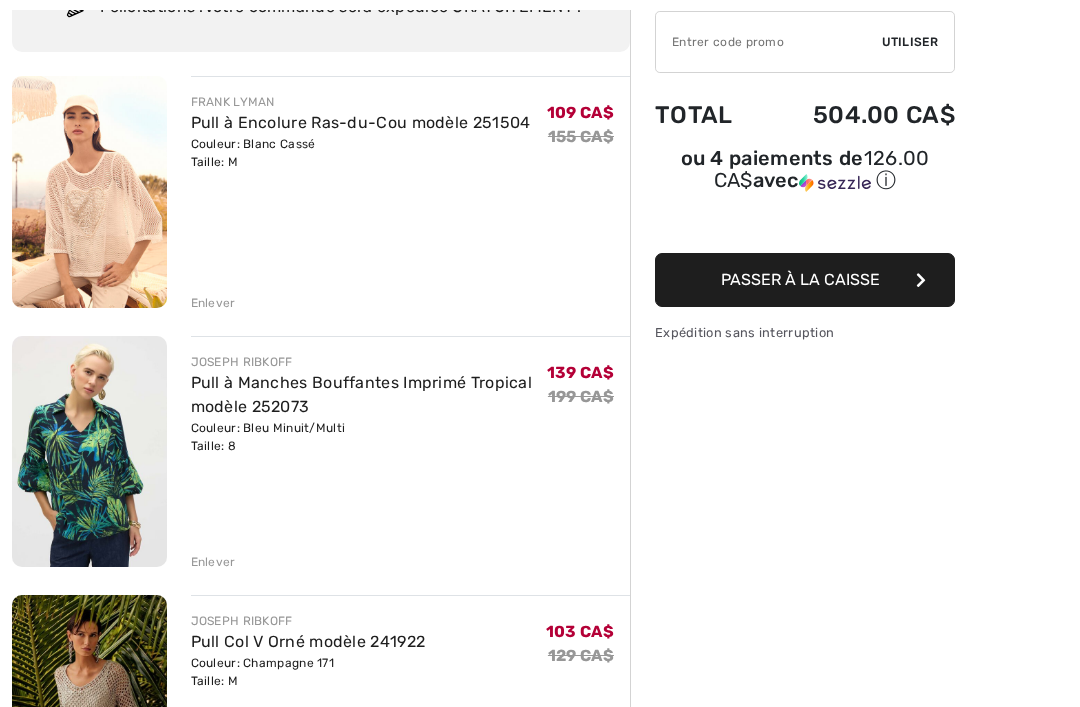 click on "Enlever" at bounding box center (411, 301) 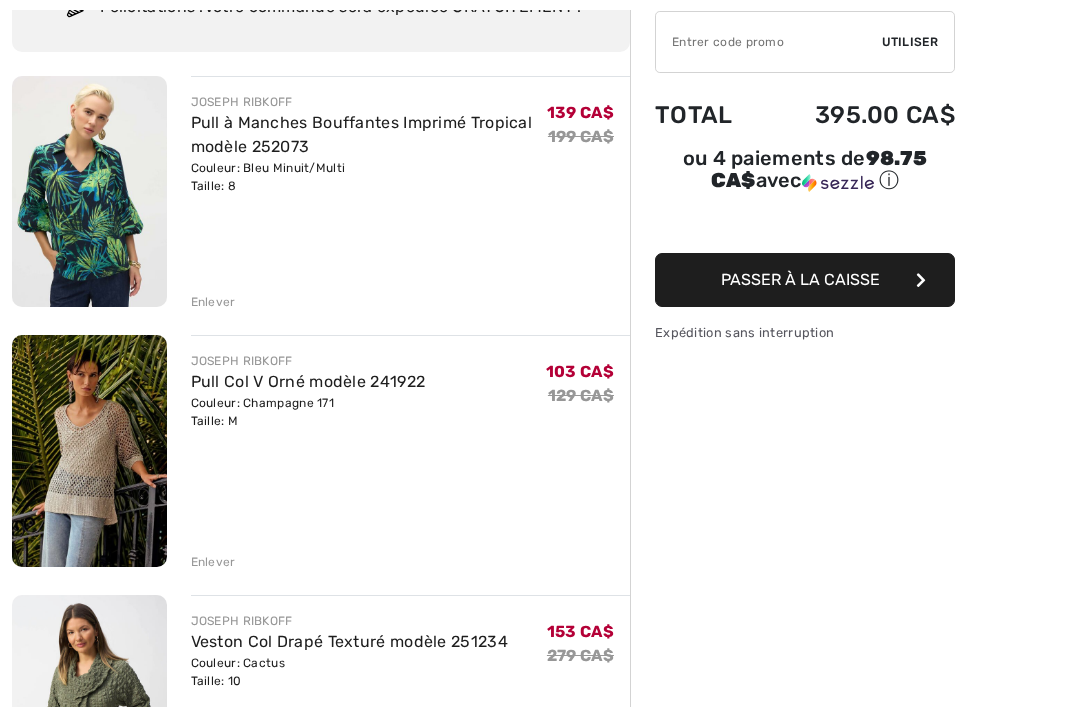 click at bounding box center (89, 191) 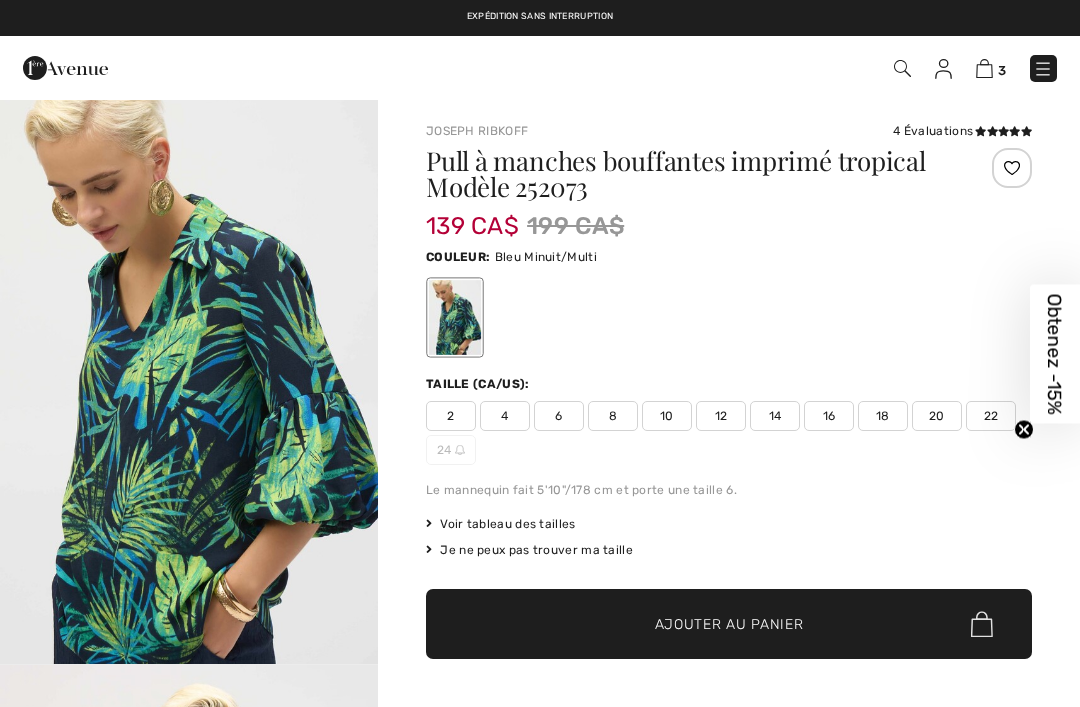 scroll, scrollTop: 0, scrollLeft: 0, axis: both 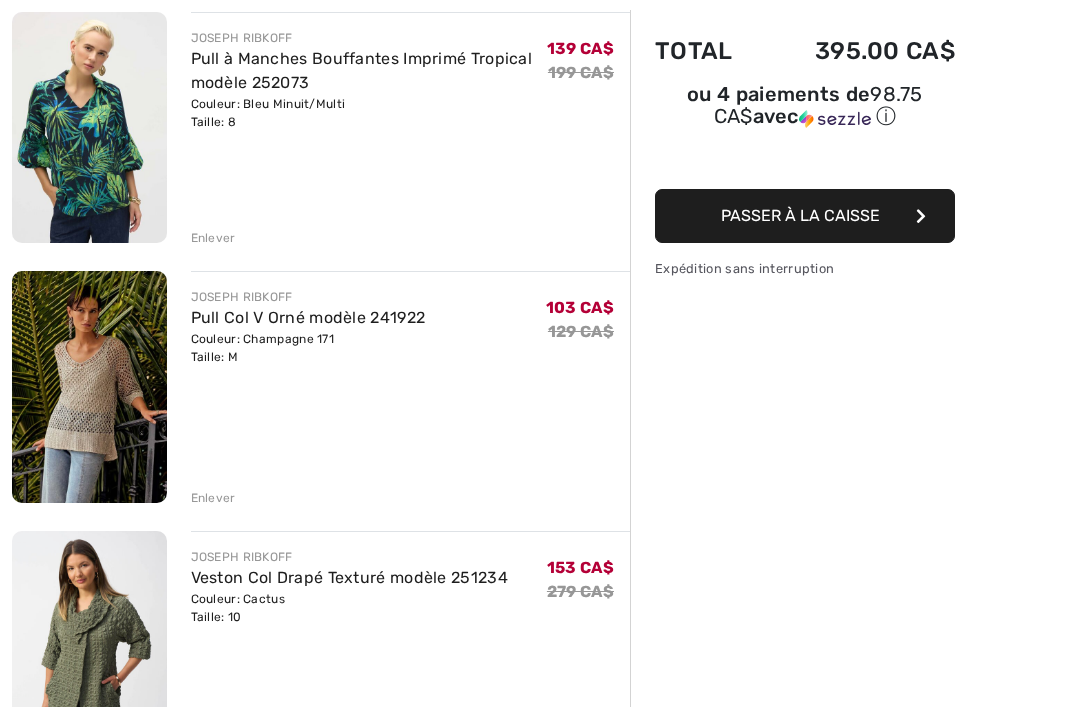 click at bounding box center [89, 387] 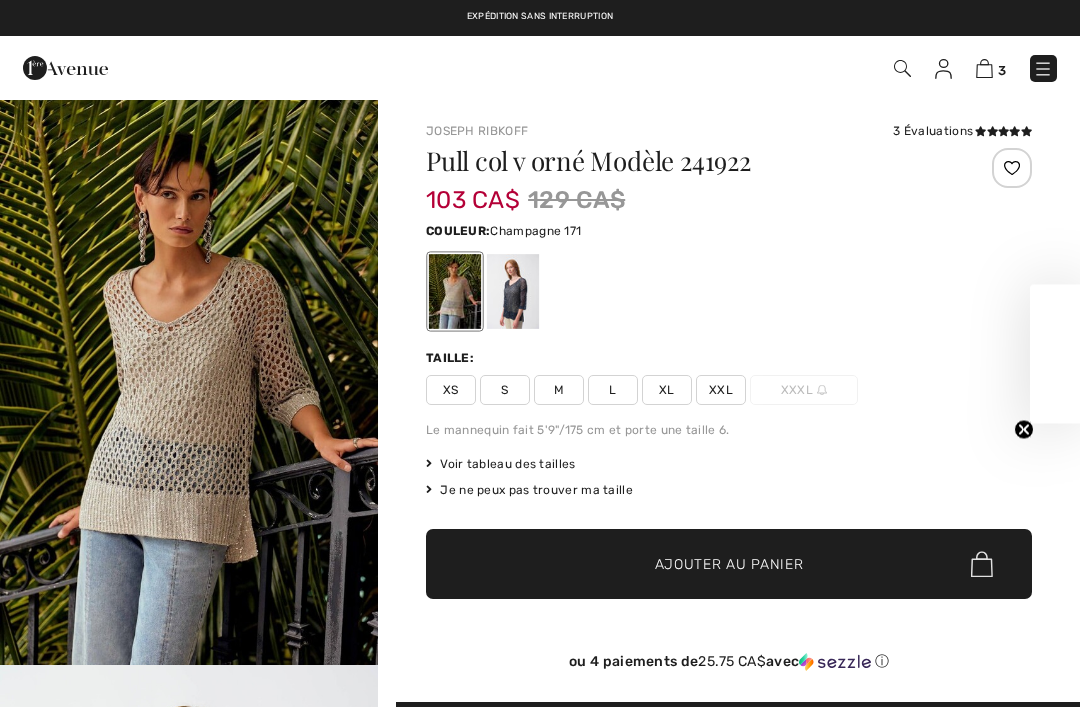 scroll, scrollTop: 0, scrollLeft: 0, axis: both 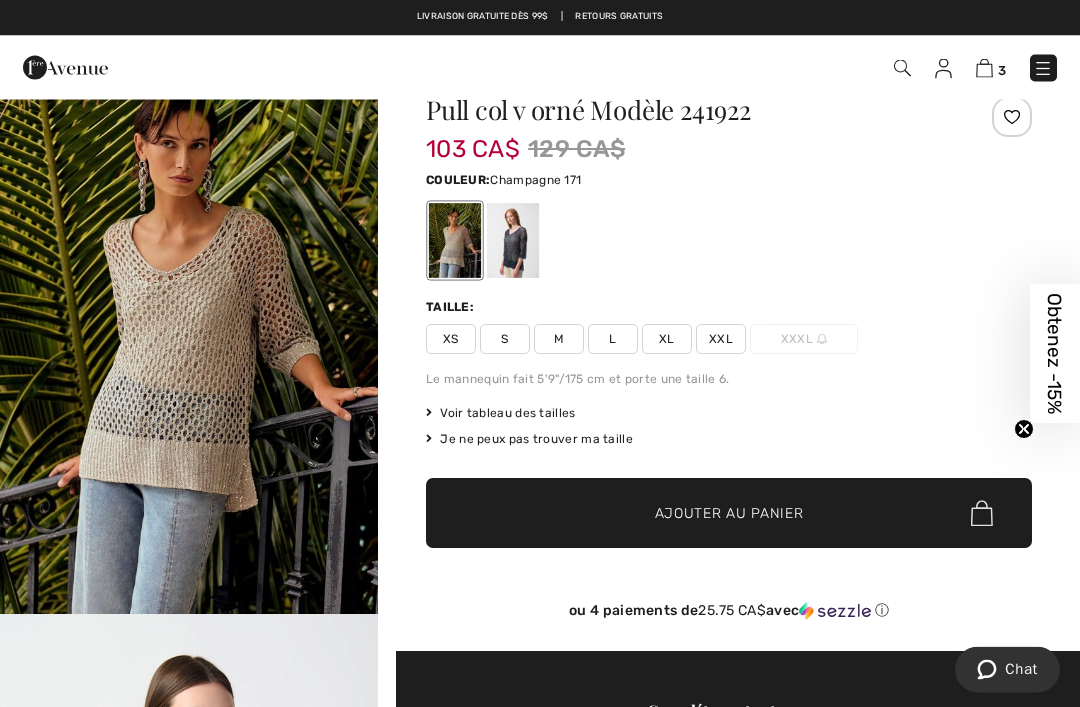 click on "M" at bounding box center [559, 340] 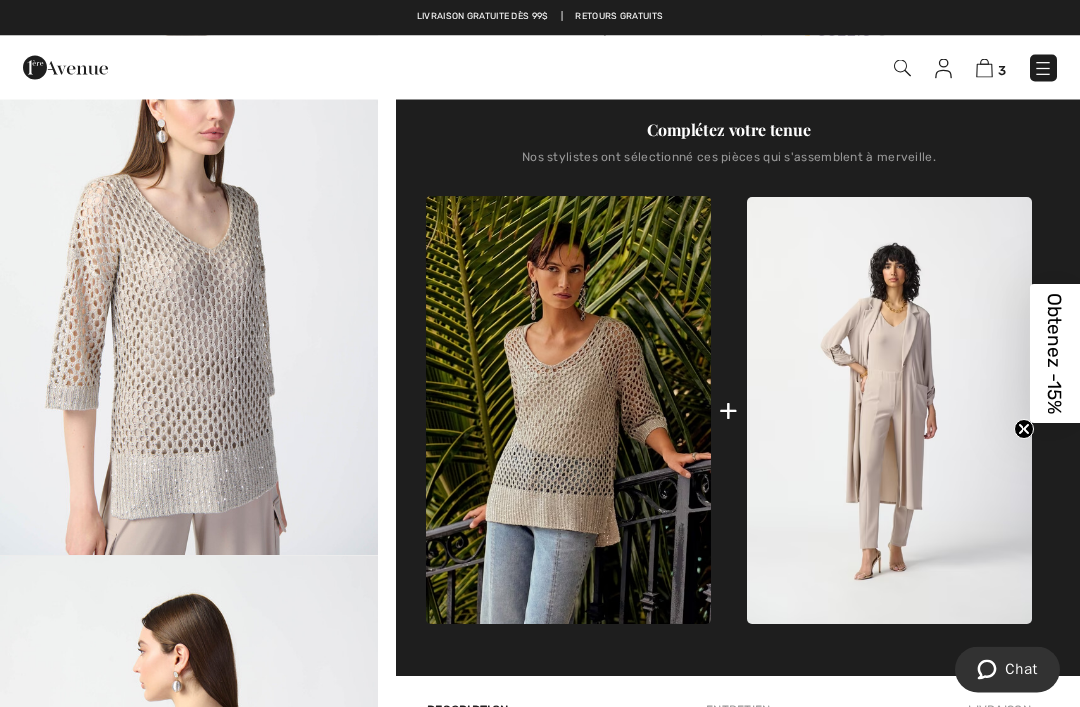 scroll, scrollTop: 655, scrollLeft: 0, axis: vertical 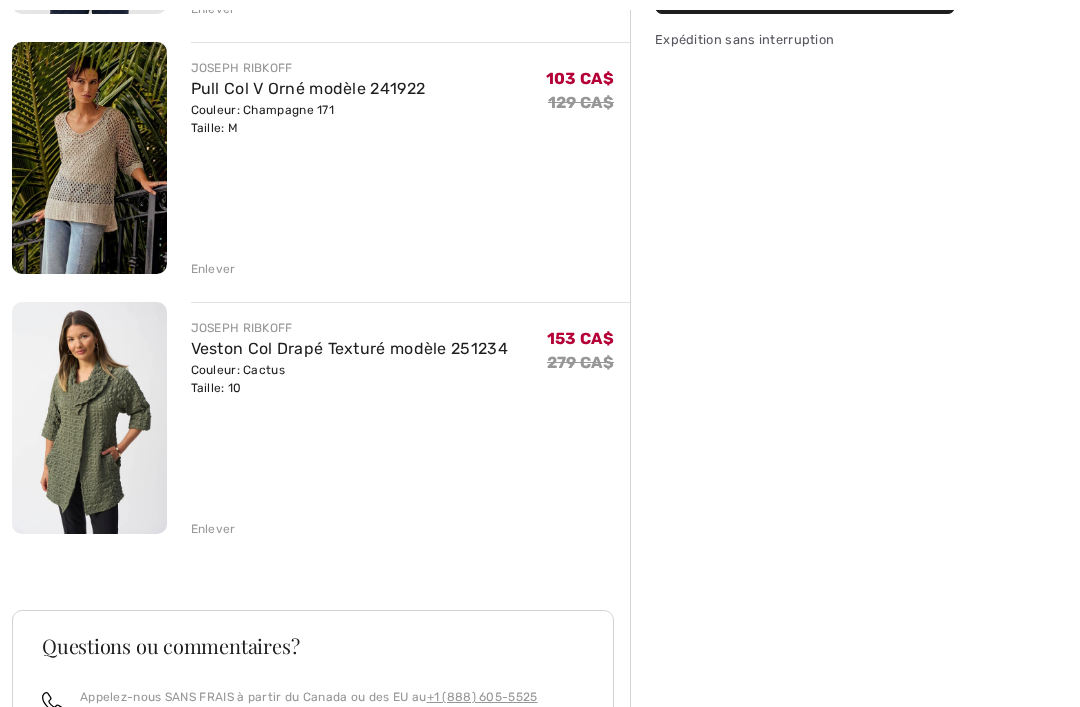 click at bounding box center [89, 417] 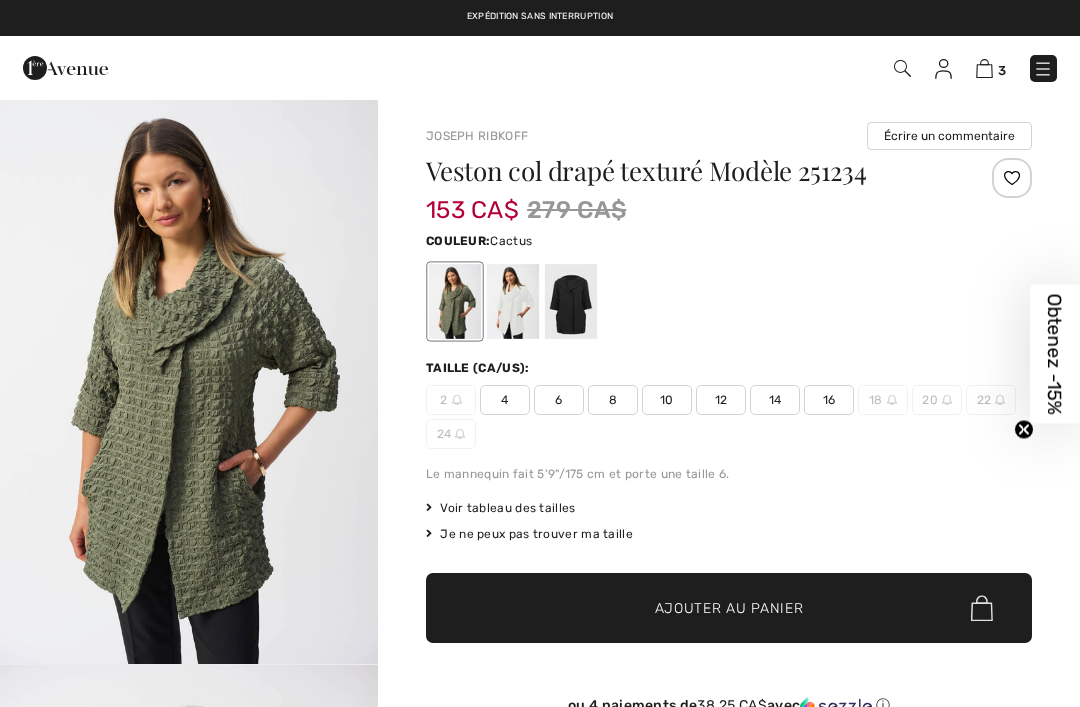 scroll, scrollTop: 0, scrollLeft: 0, axis: both 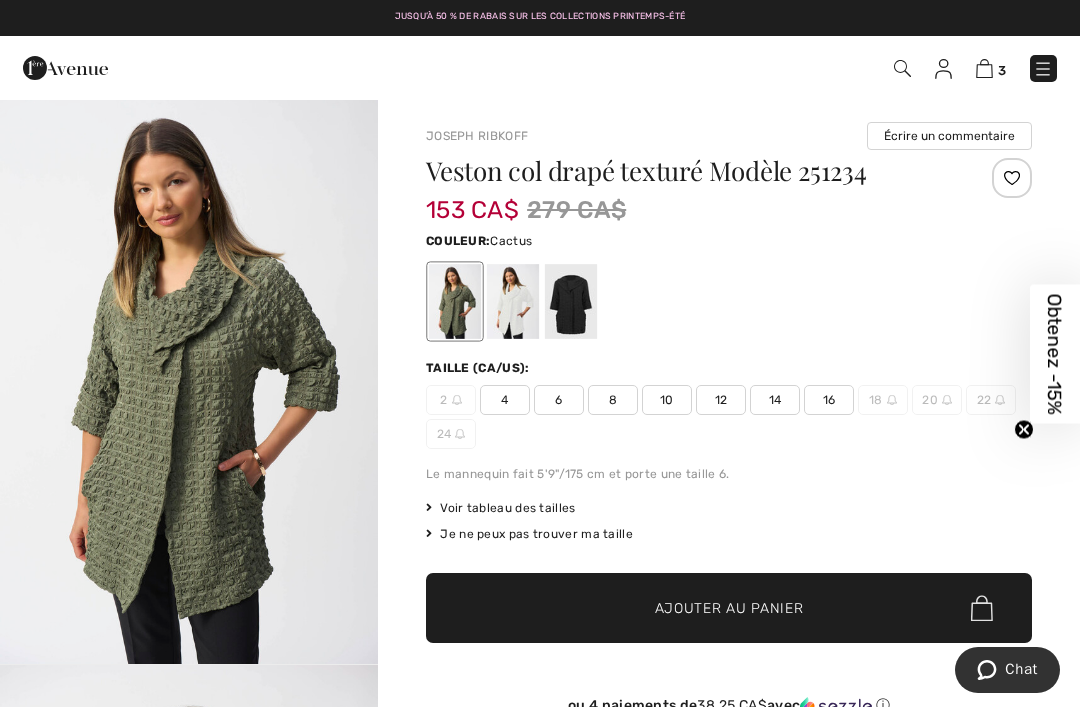 click on "10" at bounding box center [667, 400] 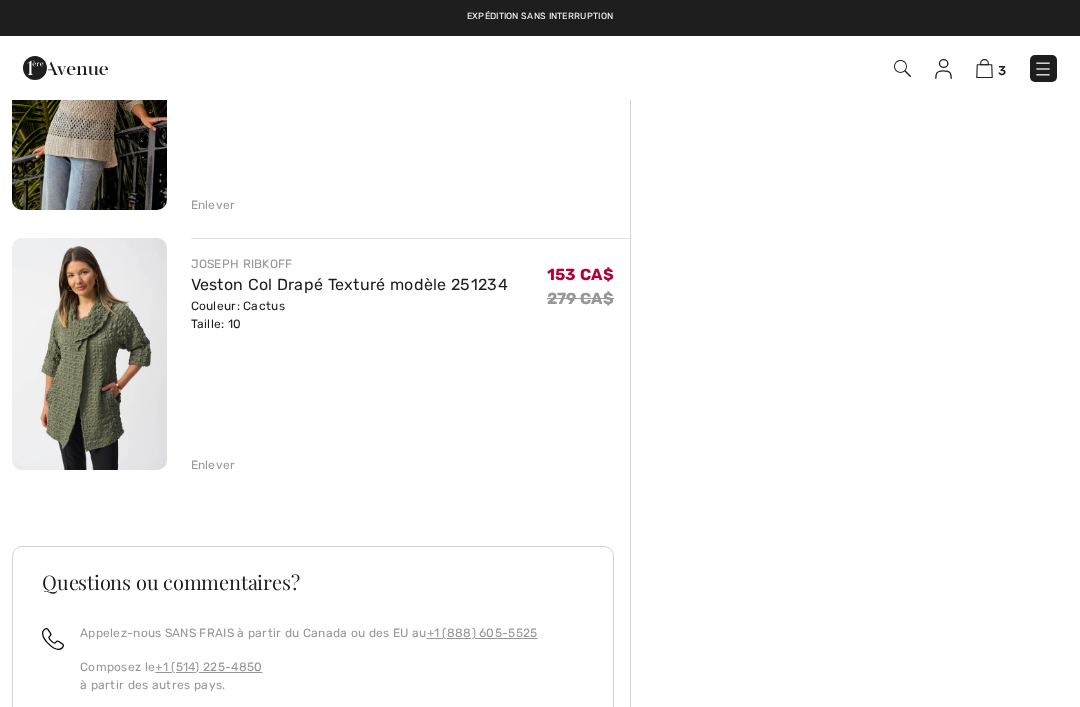 scroll, scrollTop: 0, scrollLeft: 0, axis: both 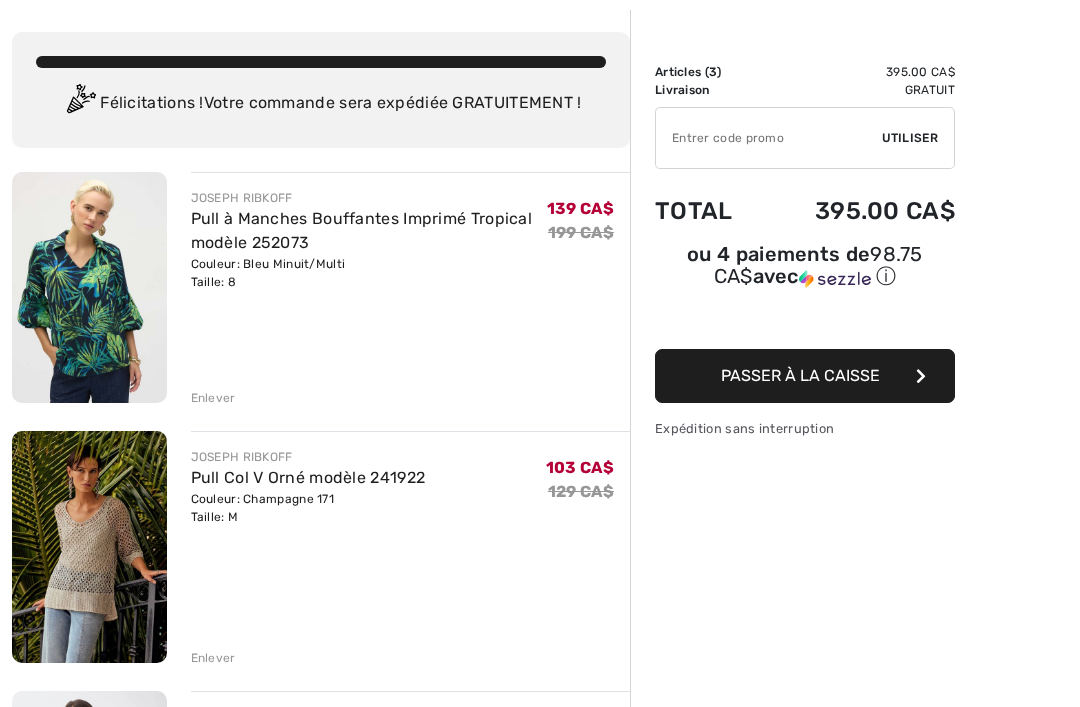 click on "Passer à la caisse" at bounding box center (800, 375) 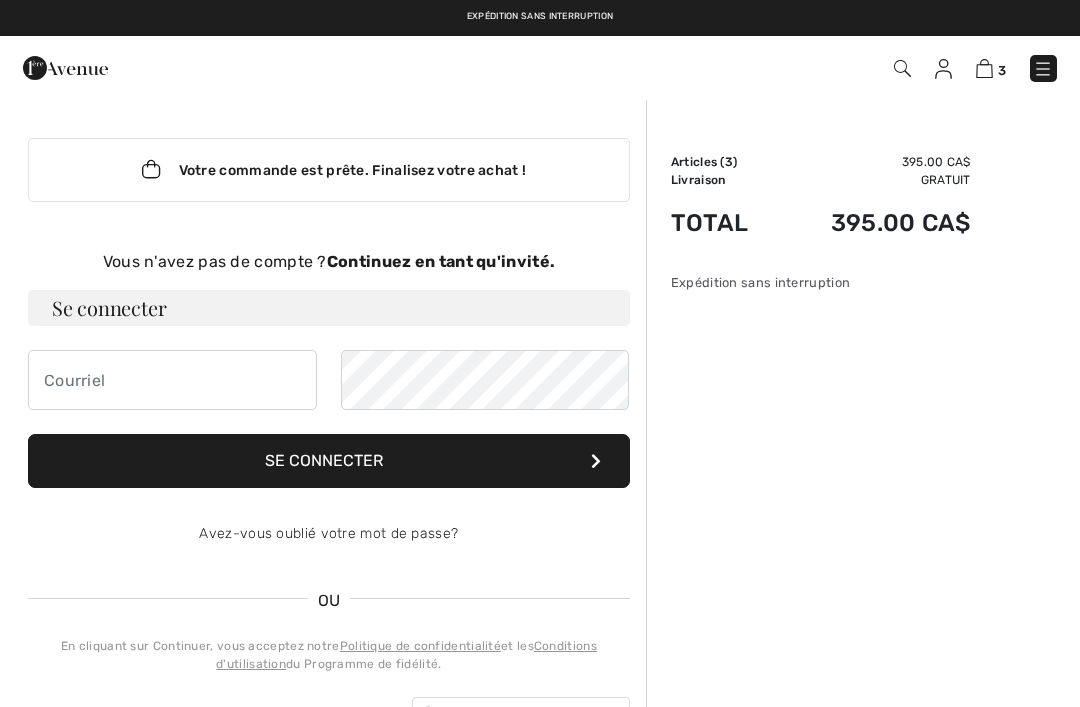 scroll, scrollTop: 0, scrollLeft: 0, axis: both 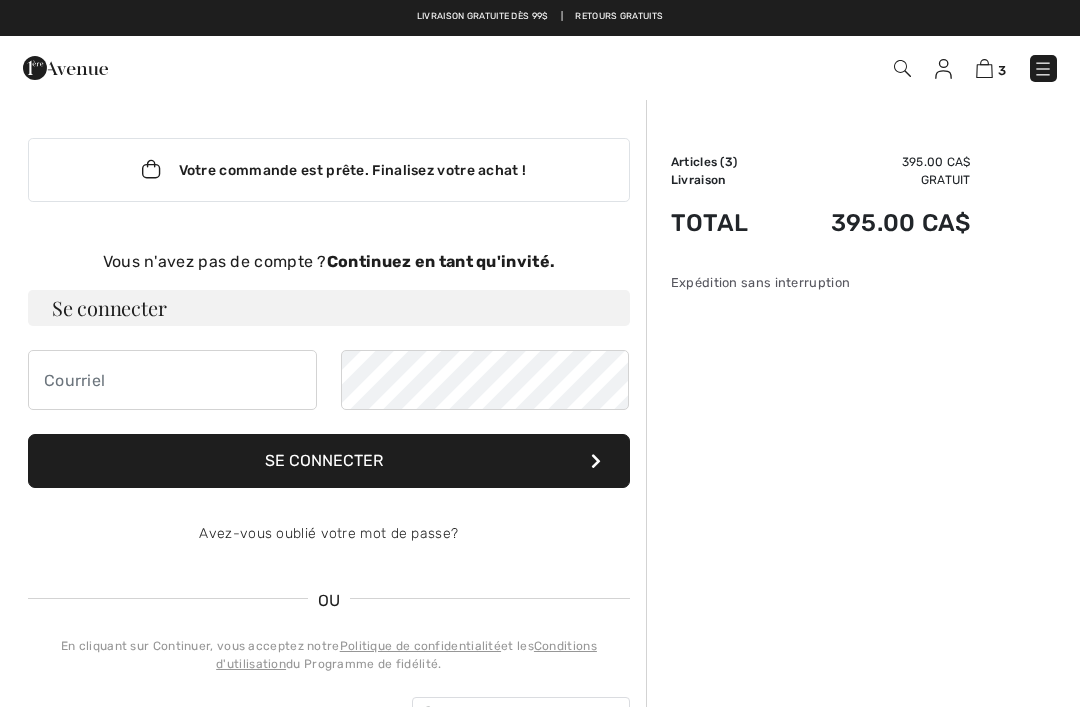 click on "Se connecter" at bounding box center [329, 461] 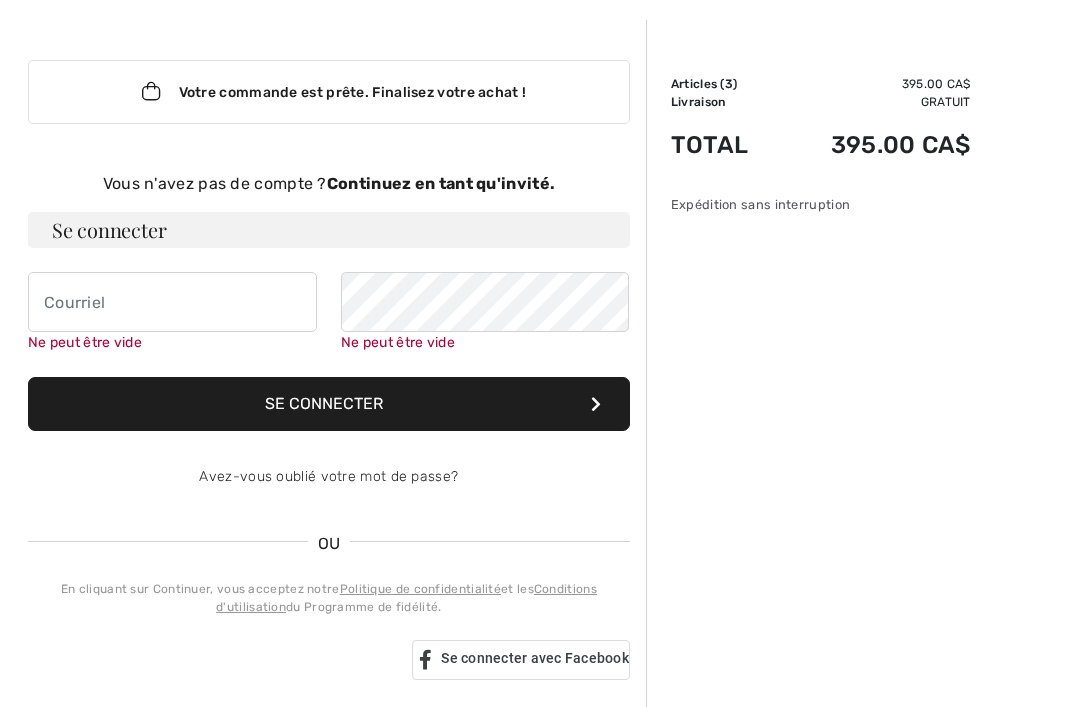 scroll, scrollTop: 206, scrollLeft: 0, axis: vertical 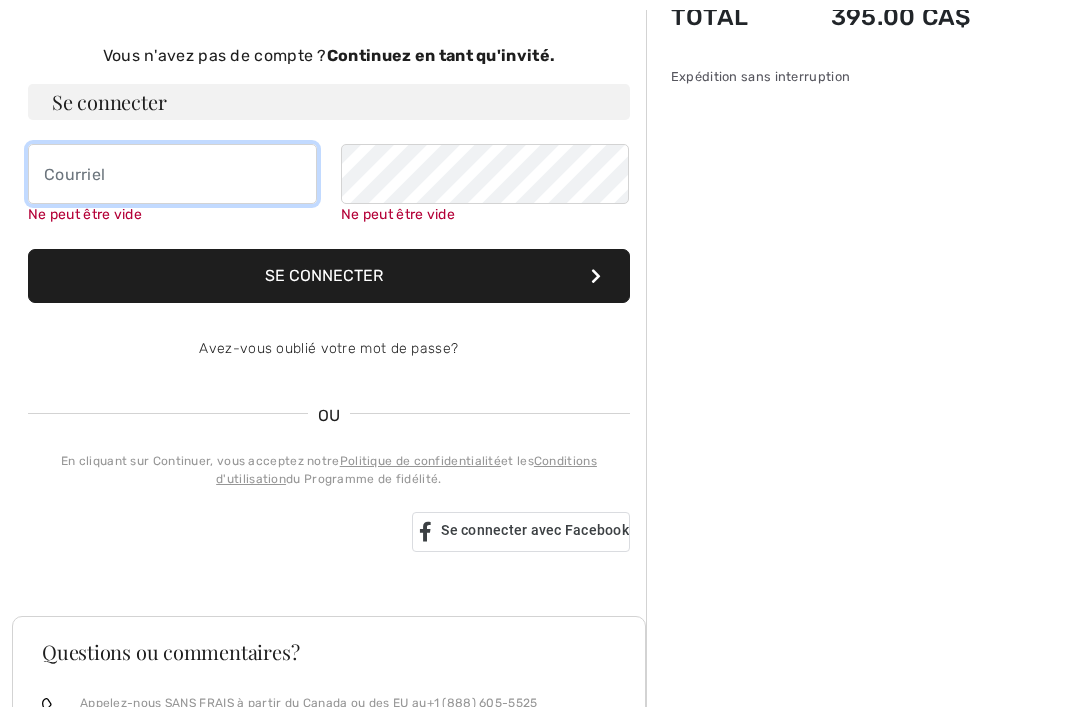 click at bounding box center [172, 174] 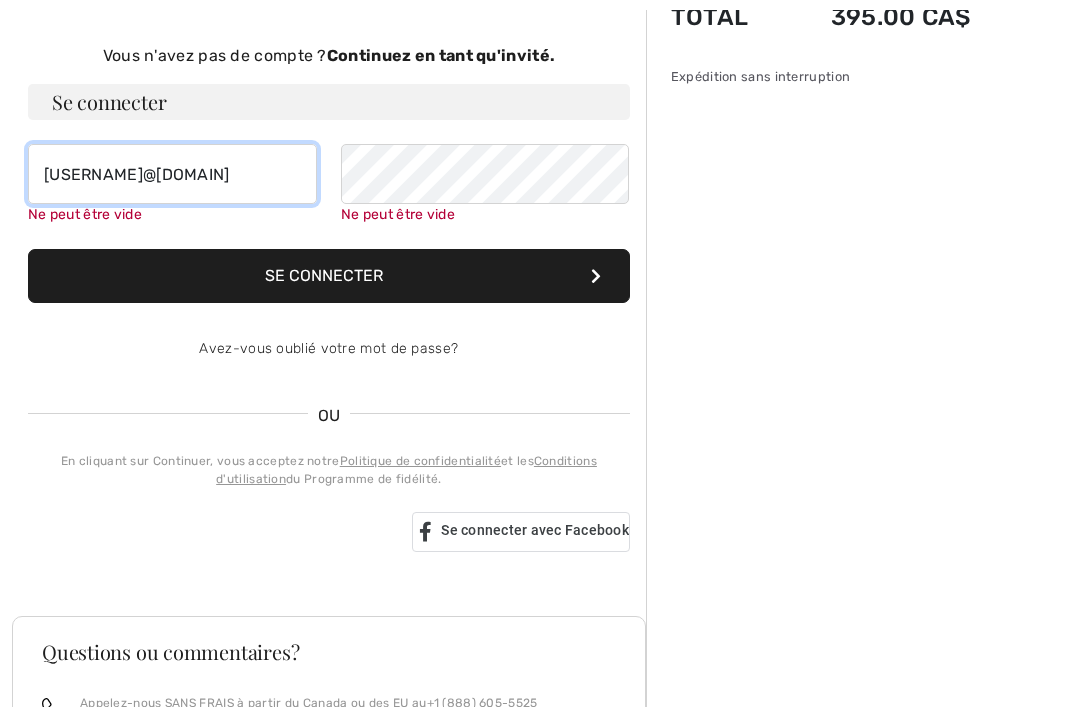 type on "[USERNAME]@[DOMAIN]" 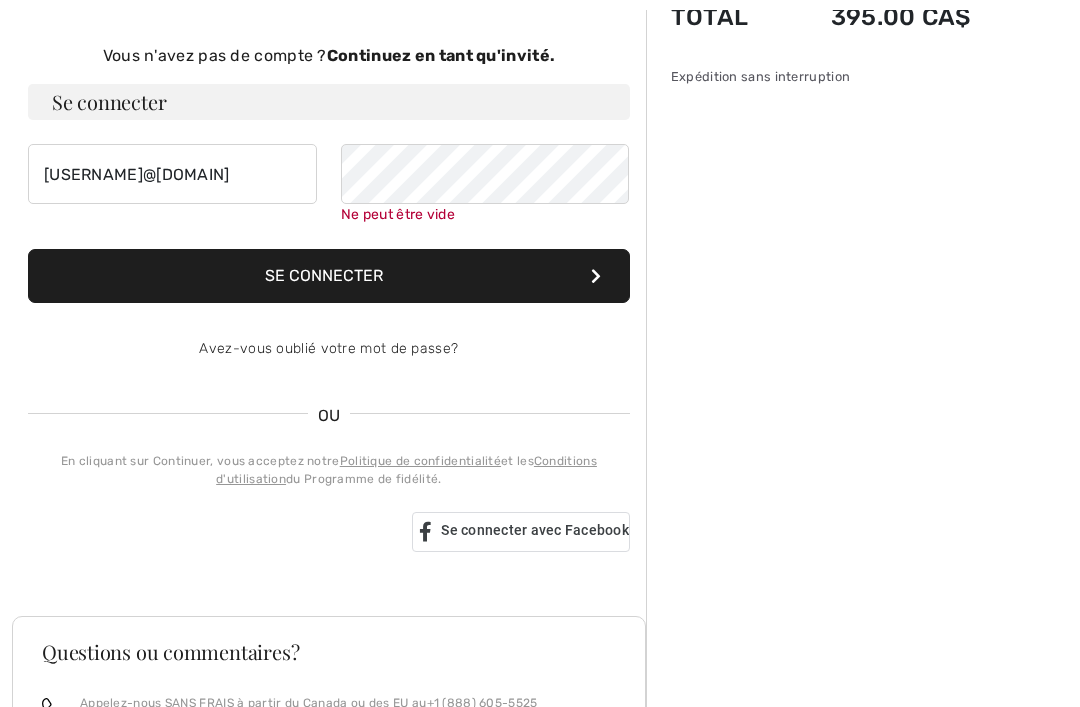 click on "Se connecter" at bounding box center (329, 276) 